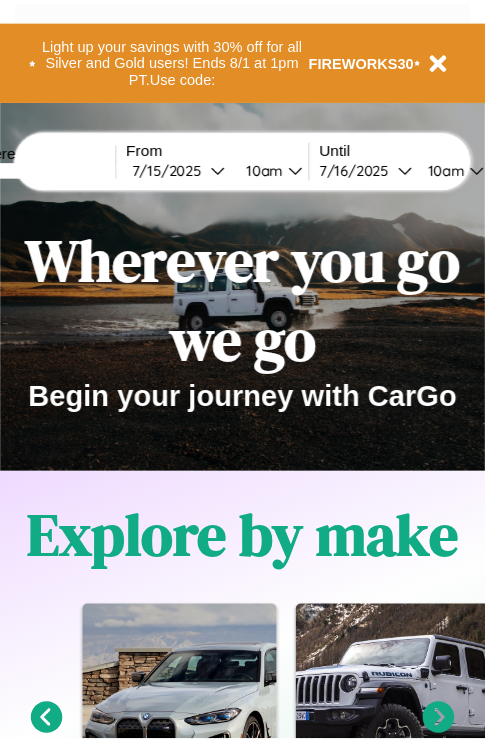 scroll, scrollTop: 0, scrollLeft: 0, axis: both 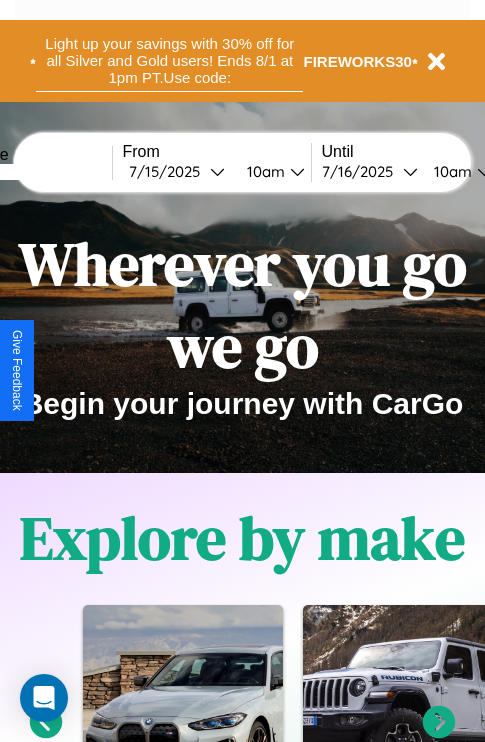 click on "Light up your savings with 30% off for all Silver and Gold users! Ends 8/1 at 1pm PT.  Use code:" at bounding box center (169, 61) 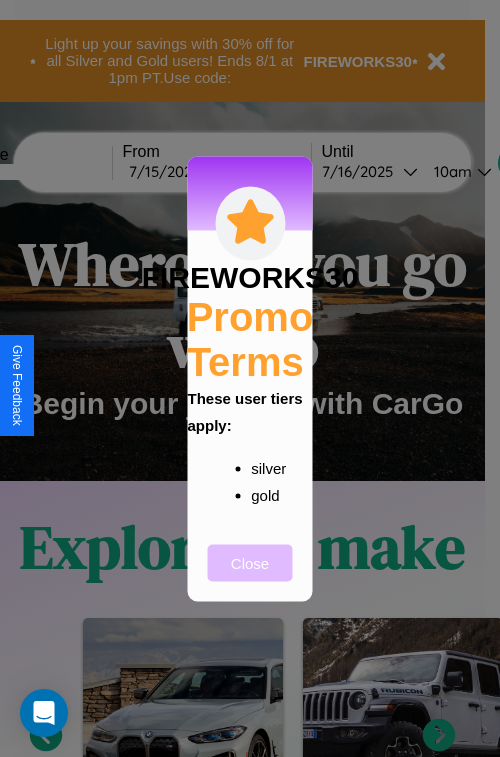 click on "Close" at bounding box center [250, 562] 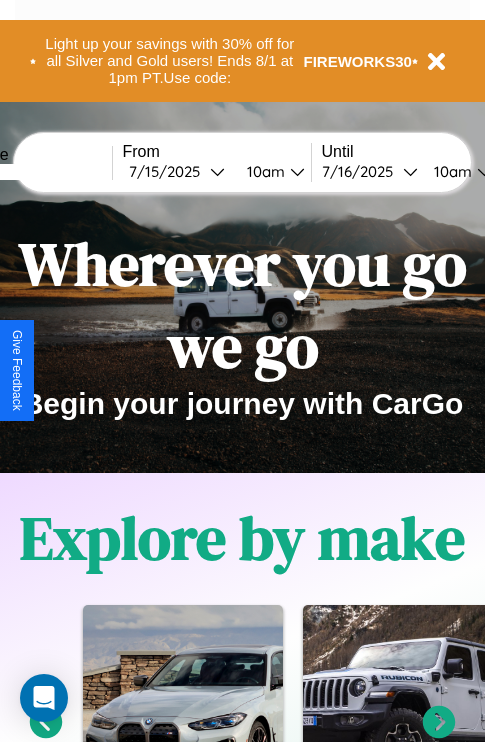 click at bounding box center [37, 172] 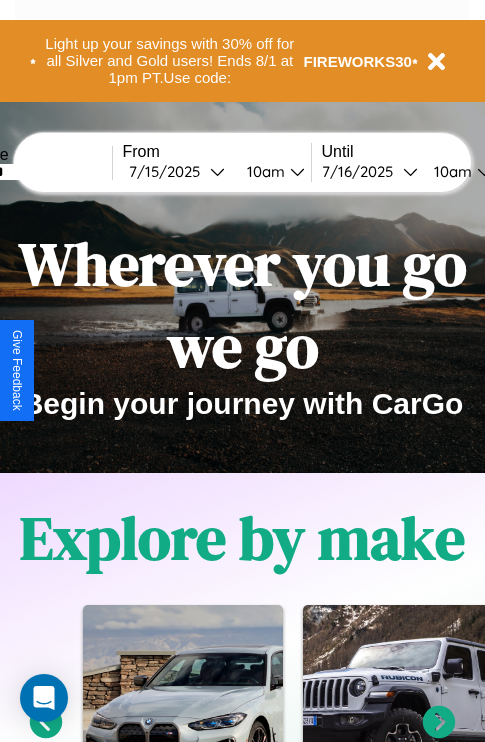 type on "*******" 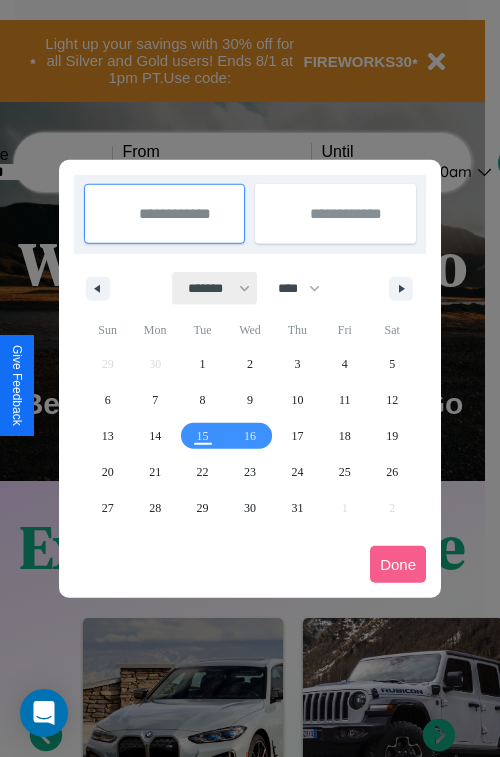 click on "******* ******** ***** ***** *** **** **** ****** ********* ******* ******** ********" at bounding box center (215, 288) 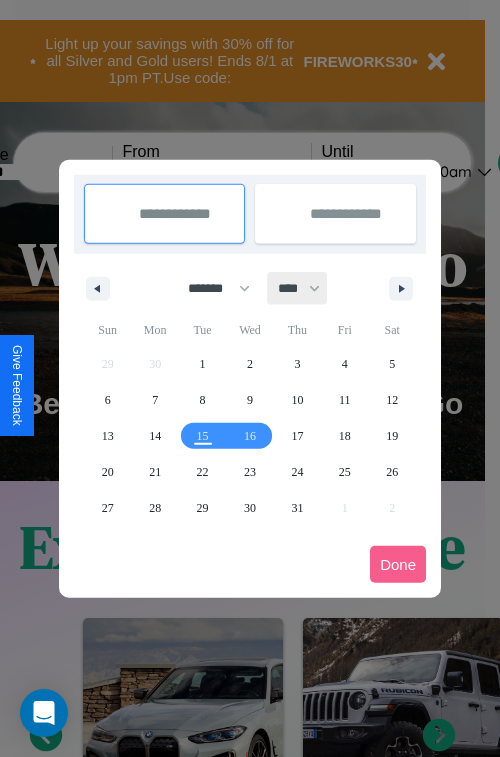click on "**** **** **** **** **** **** **** **** **** **** **** **** **** **** **** **** **** **** **** **** **** **** **** **** **** **** **** **** **** **** **** **** **** **** **** **** **** **** **** **** **** **** **** **** **** **** **** **** **** **** **** **** **** **** **** **** **** **** **** **** **** **** **** **** **** **** **** **** **** **** **** **** **** **** **** **** **** **** **** **** **** **** **** **** **** **** **** **** **** **** **** **** **** **** **** **** **** **** **** **** **** **** **** **** **** **** **** **** **** **** **** **** **** **** **** **** **** **** **** **** ****" at bounding box center (298, 288) 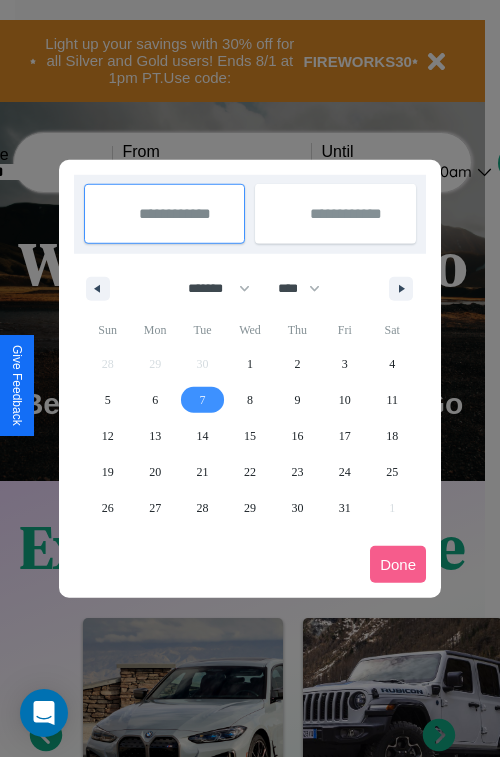 click on "7" at bounding box center [203, 400] 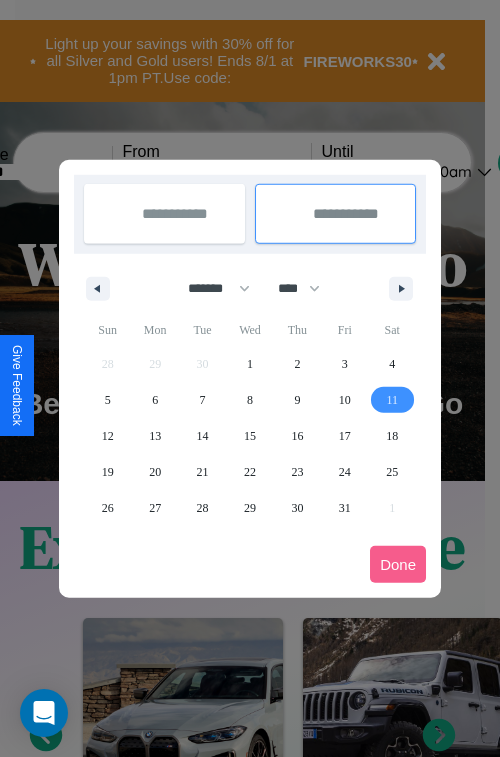click on "11" at bounding box center [392, 400] 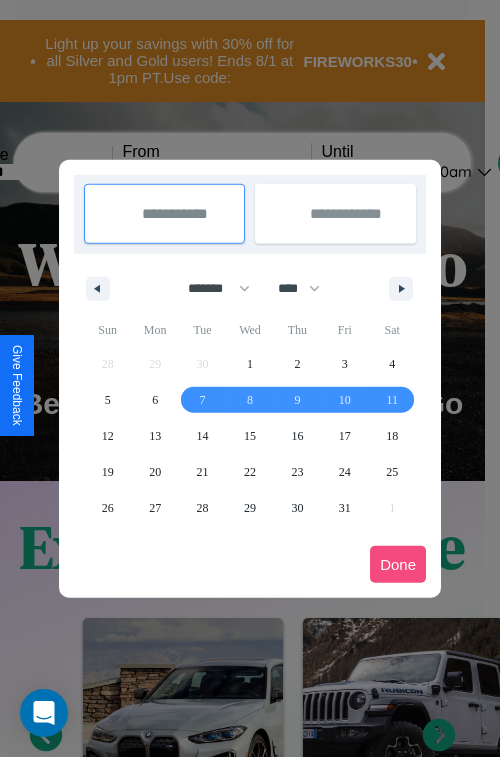 click on "Done" at bounding box center [398, 564] 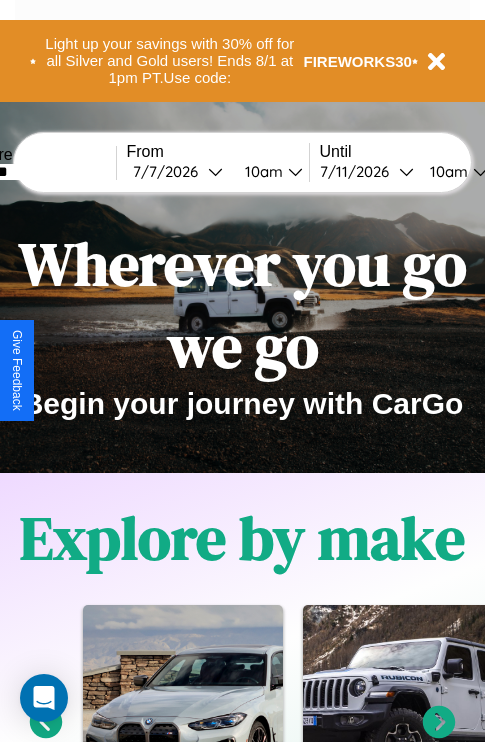 scroll, scrollTop: 0, scrollLeft: 69, axis: horizontal 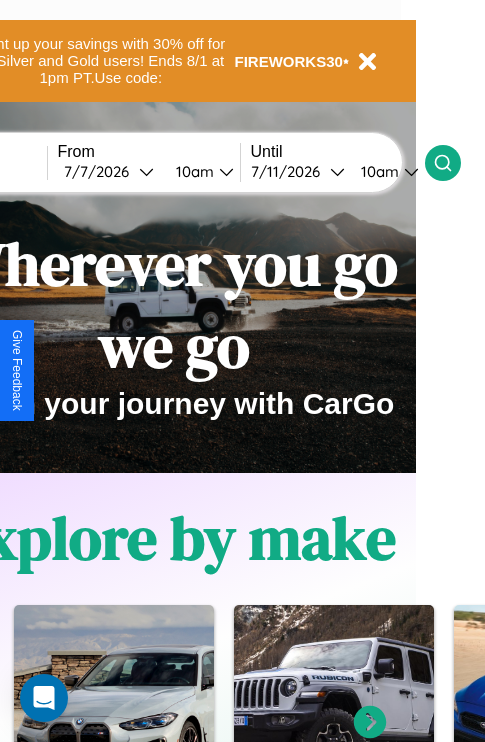 click 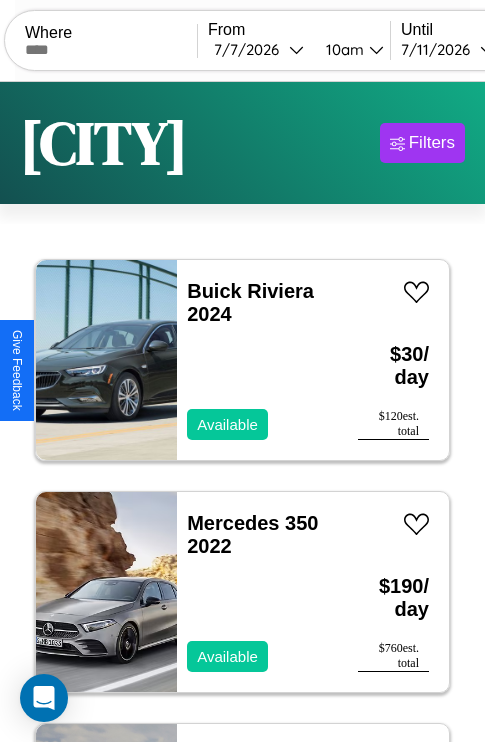 scroll, scrollTop: 95, scrollLeft: 0, axis: vertical 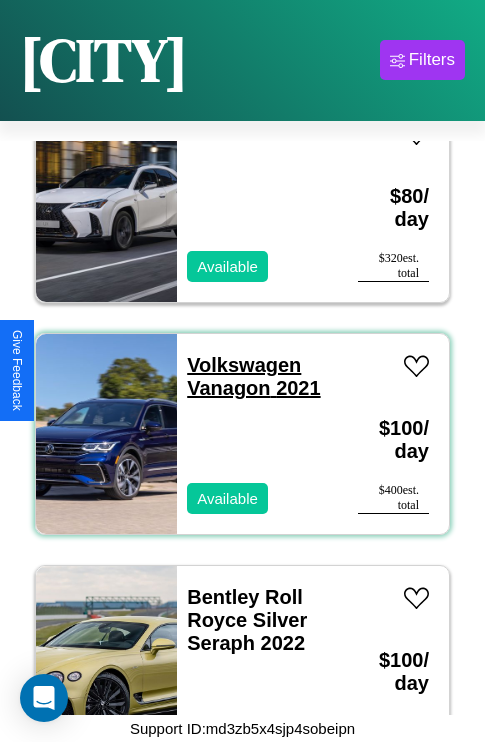click on "Volkswagen Vanagon 2021" at bounding box center (253, 376) 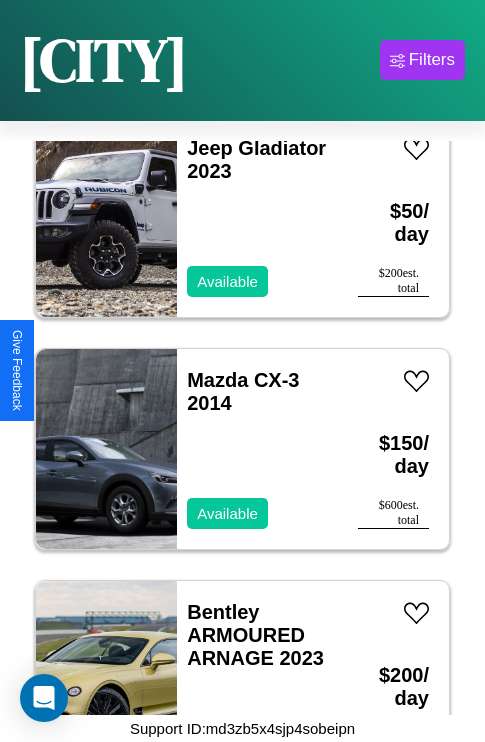 scroll, scrollTop: 23971, scrollLeft: 0, axis: vertical 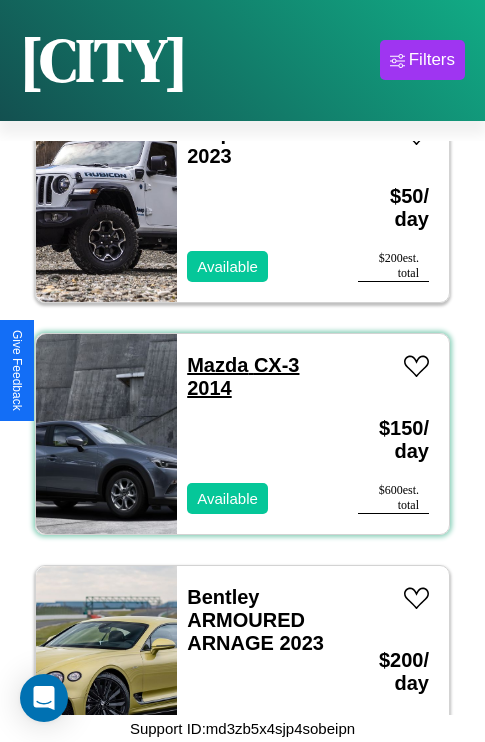 click on "Mazda CX-3 2014" at bounding box center [243, 376] 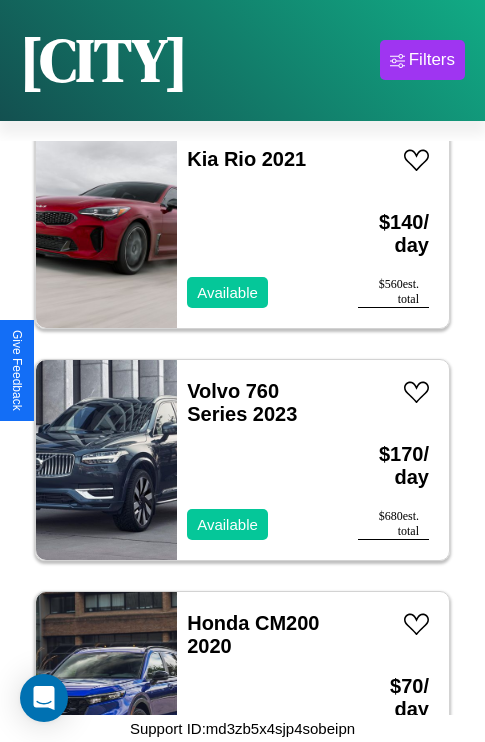 scroll, scrollTop: 8427, scrollLeft: 0, axis: vertical 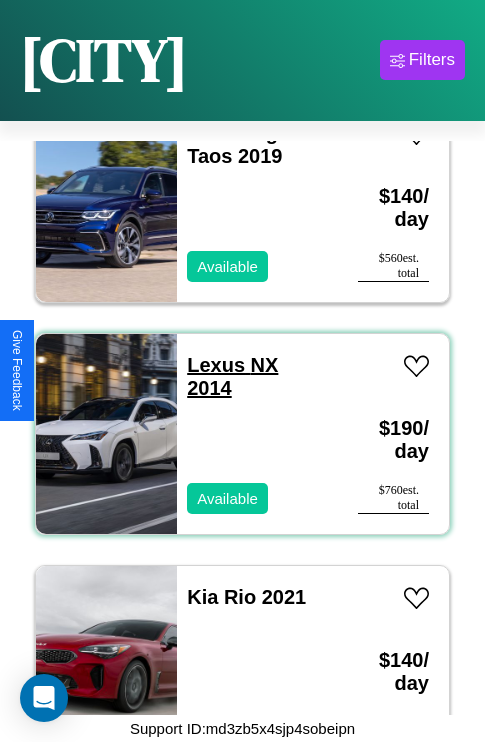 click on "Lexus NX 2014" at bounding box center (232, 376) 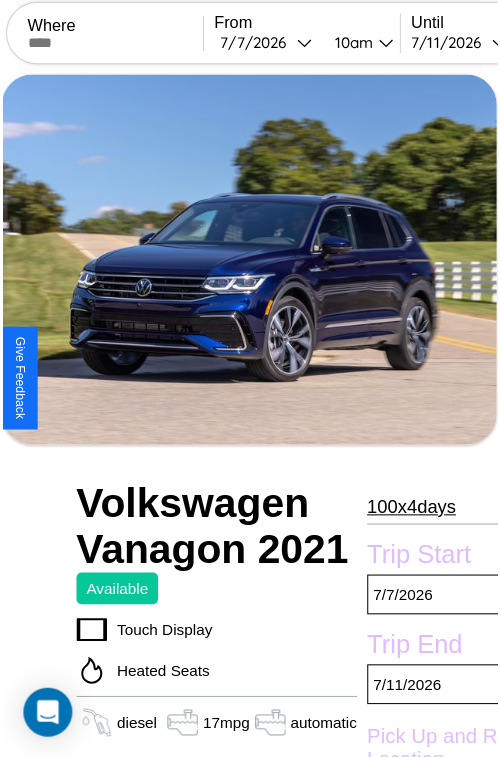 scroll, scrollTop: 640, scrollLeft: 88, axis: both 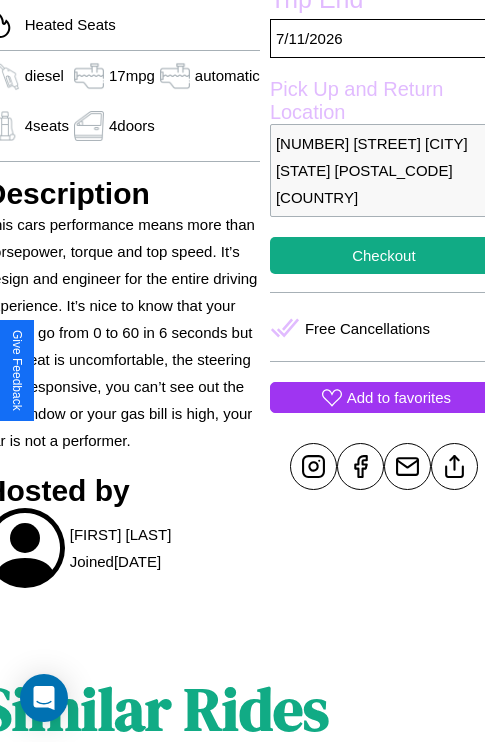 click on "Add to favorites" at bounding box center (399, 397) 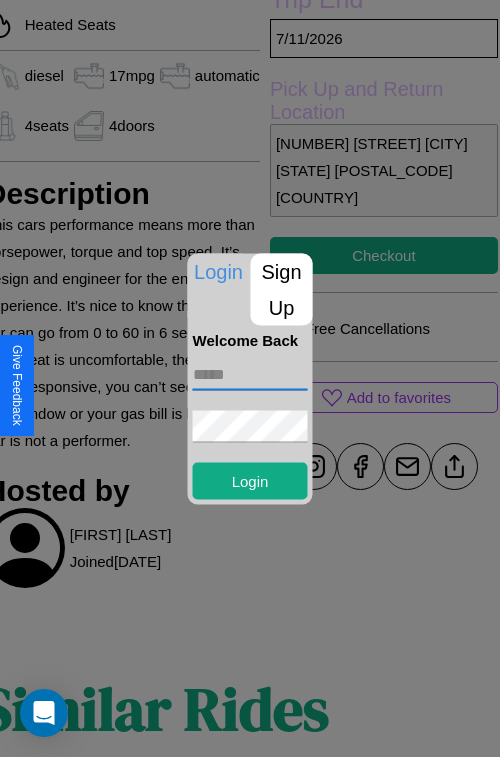 click at bounding box center (250, 374) 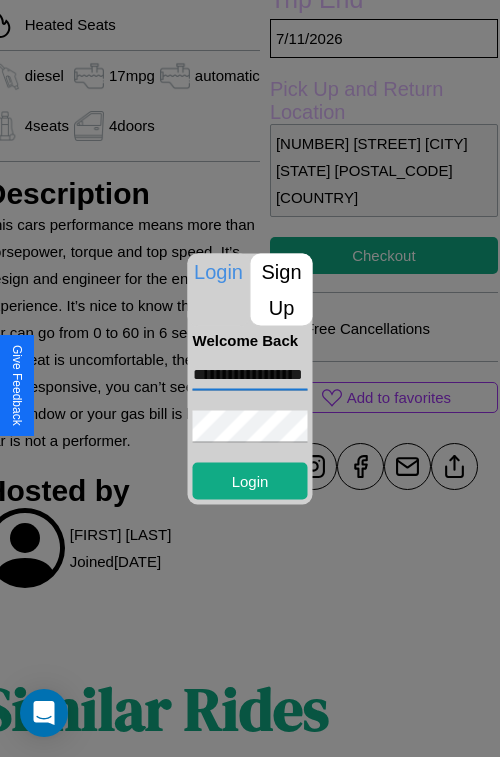 scroll, scrollTop: 0, scrollLeft: 45, axis: horizontal 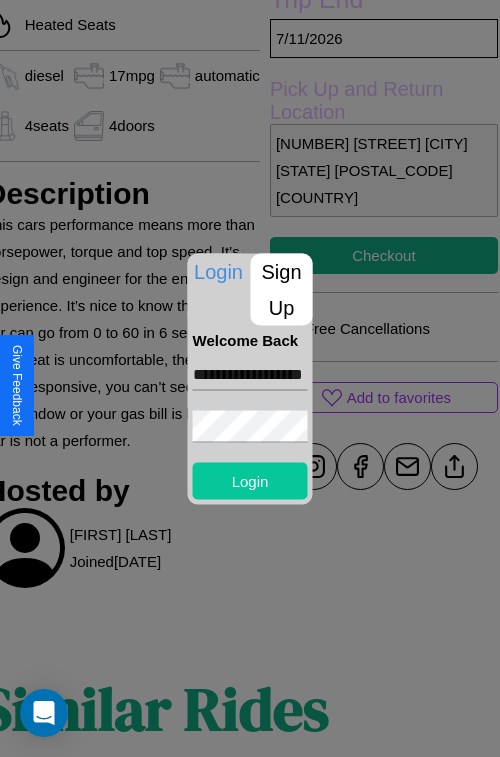 click on "Login" at bounding box center [250, 480] 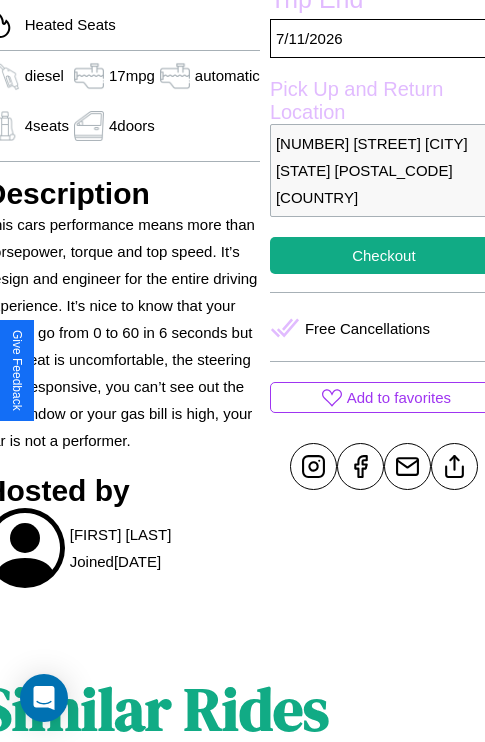 scroll, scrollTop: 709, scrollLeft: 88, axis: both 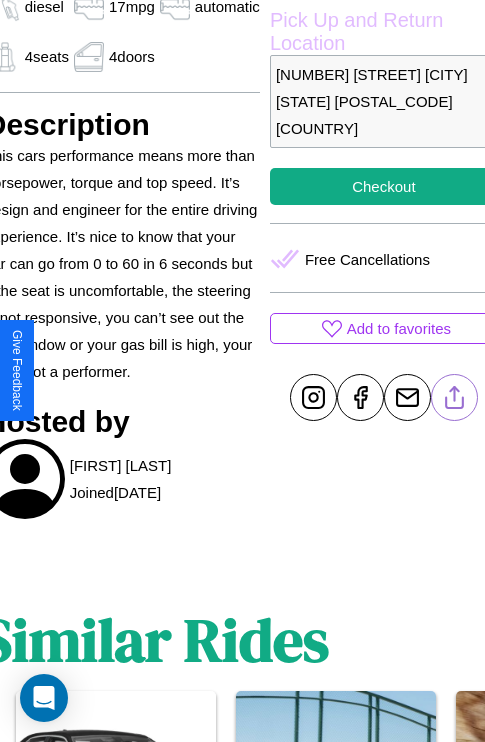 click 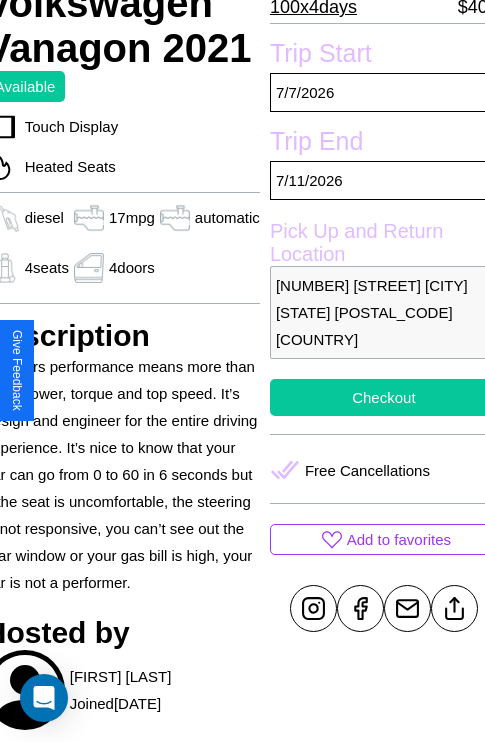 click on "Checkout" at bounding box center [384, 397] 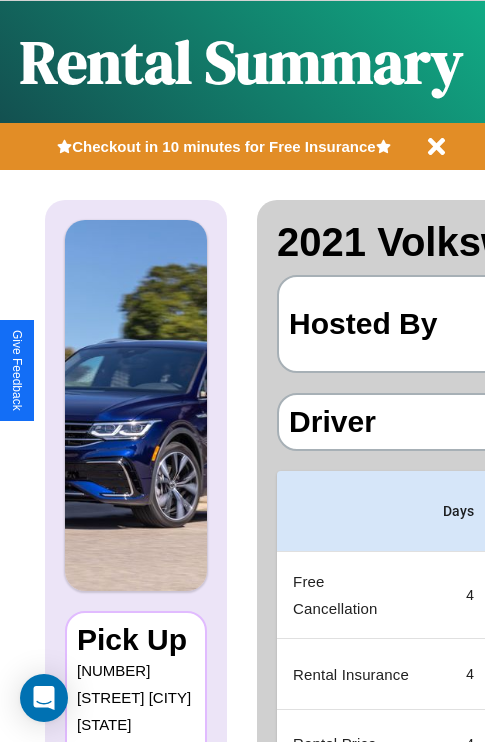 scroll, scrollTop: 0, scrollLeft: 378, axis: horizontal 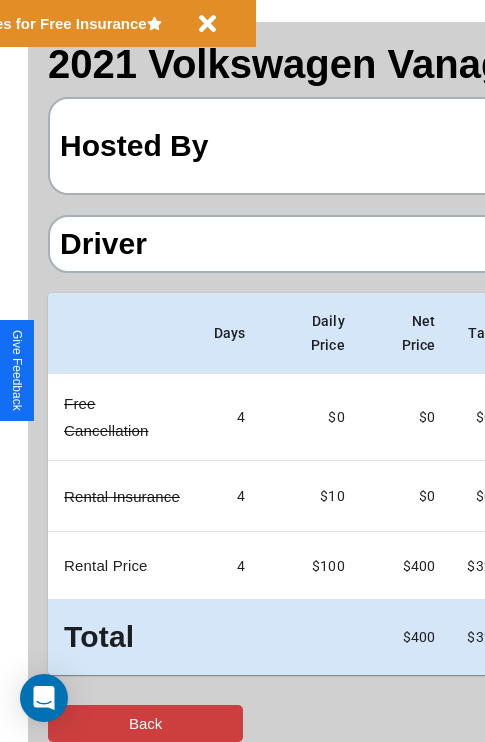 click on "Back" at bounding box center (145, 723) 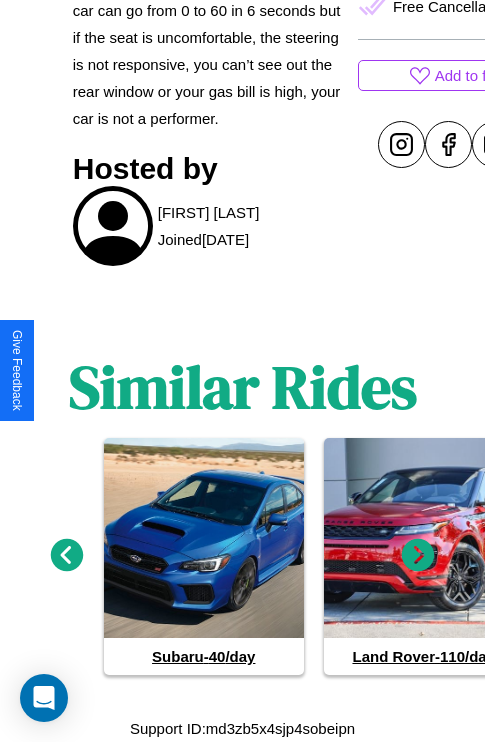 scroll, scrollTop: 1034, scrollLeft: 0, axis: vertical 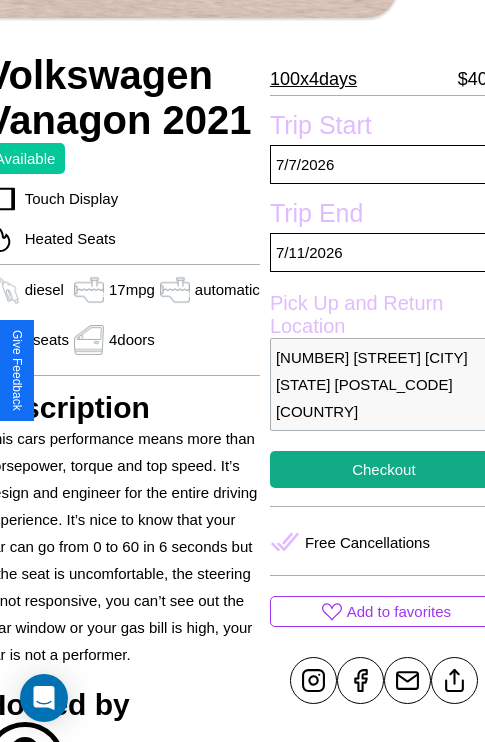 click on "5271 Cedar Street  Houston Texas 66531 United States" at bounding box center [384, 384] 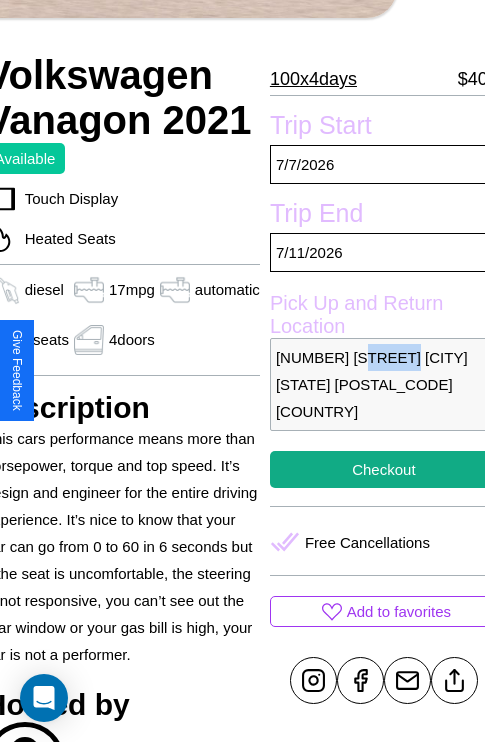 click on "5271 Cedar Street  Houston Texas 66531 United States" at bounding box center (384, 384) 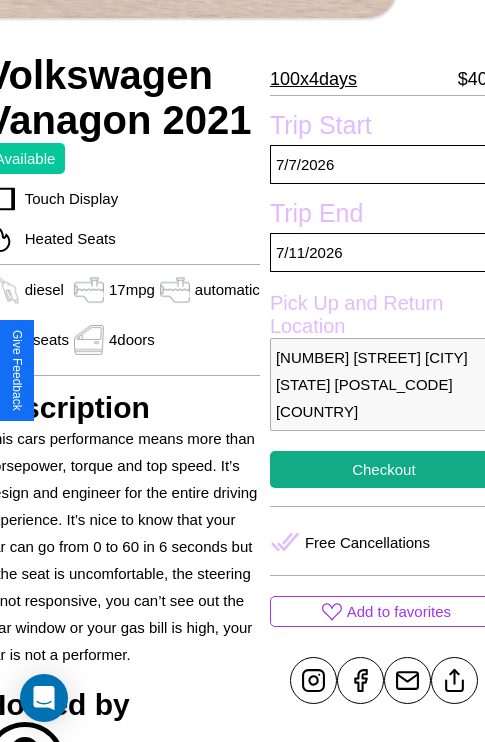 click on "5271 Cedar Street  Houston Texas 66531 United States" at bounding box center [384, 384] 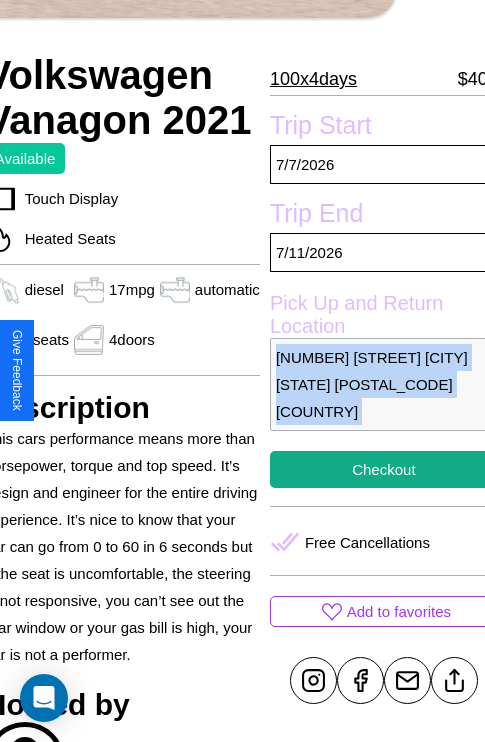 click on "5271 Cedar Street  Houston Texas 66531 United States" at bounding box center [384, 384] 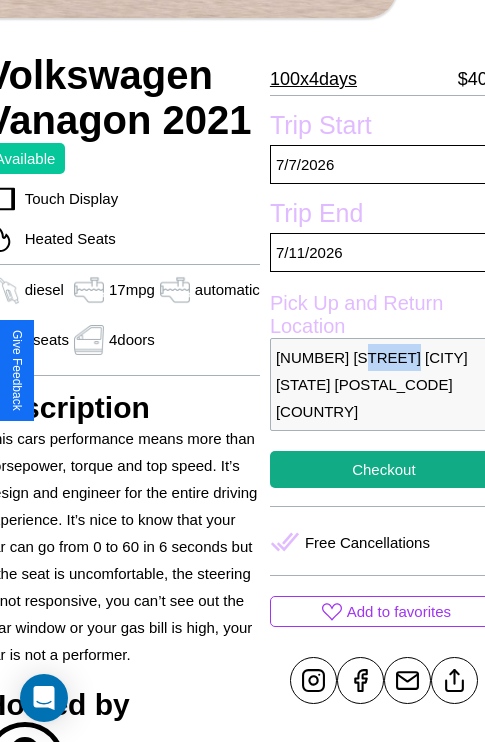 click on "5271 Cedar Street  Houston Texas 66531 United States" at bounding box center [384, 384] 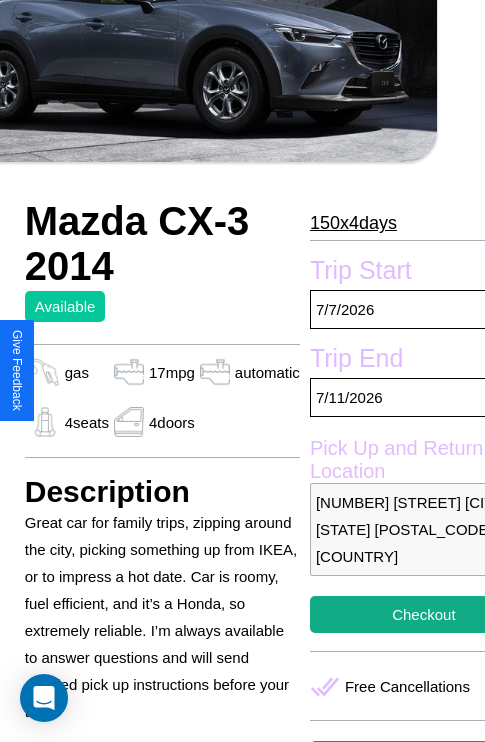 scroll, scrollTop: 497, scrollLeft: 84, axis: both 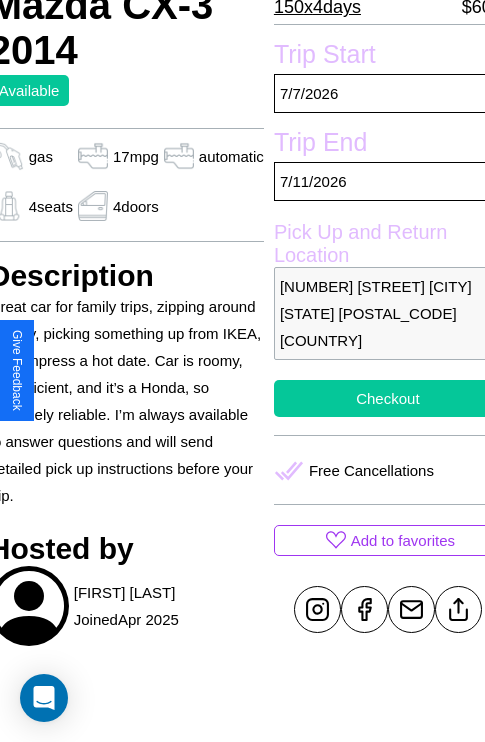 click on "Checkout" at bounding box center [388, 398] 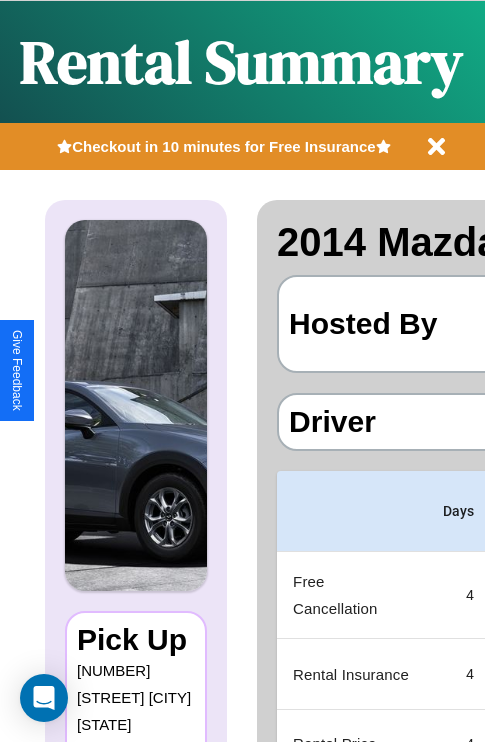 scroll, scrollTop: 178, scrollLeft: 0, axis: vertical 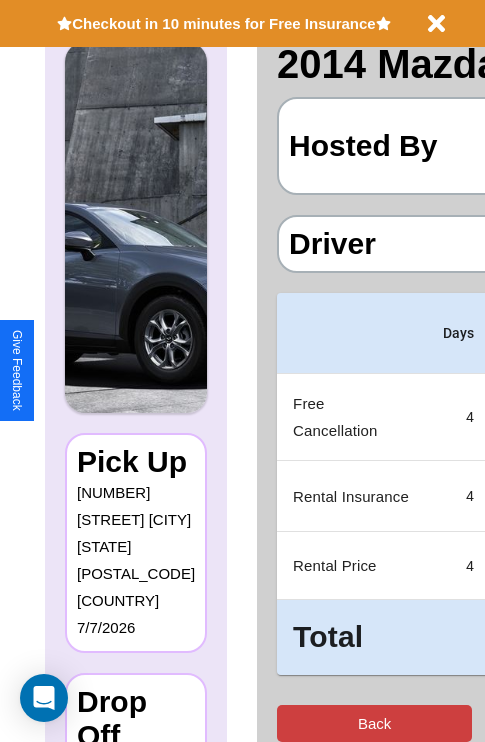 click on "Back" at bounding box center [374, 723] 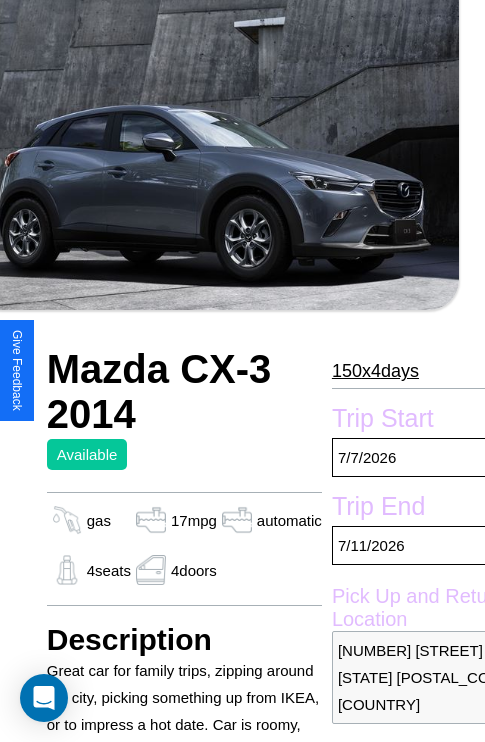 scroll, scrollTop: 426, scrollLeft: 84, axis: both 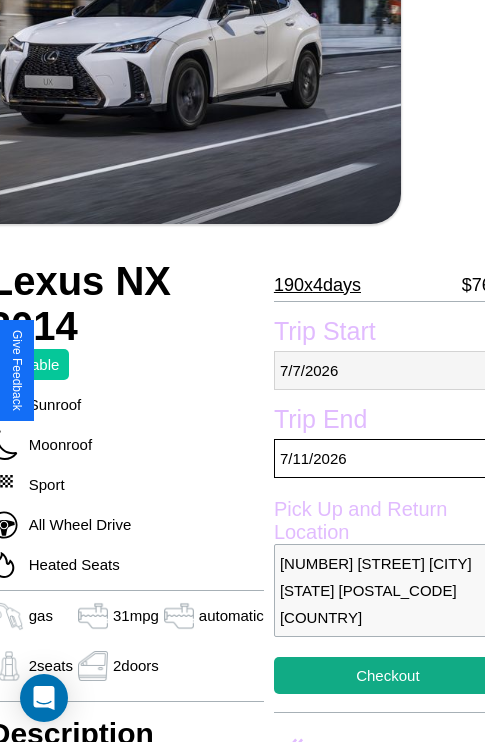 click on "7 / 7 / 2026" at bounding box center (388, 370) 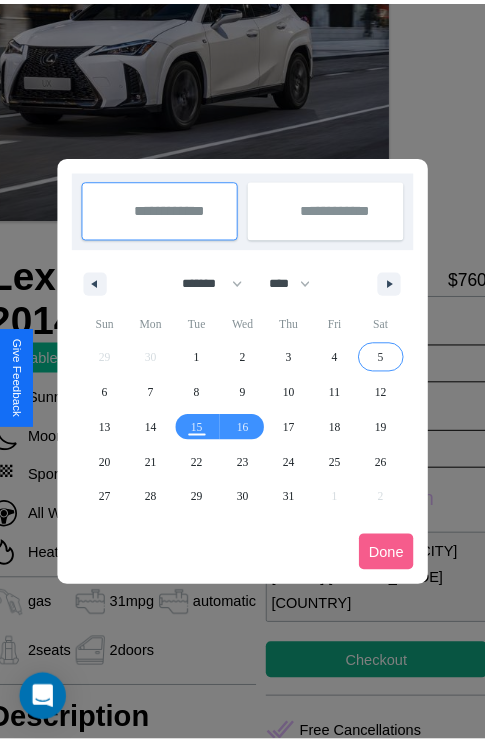 scroll, scrollTop: 0, scrollLeft: 84, axis: horizontal 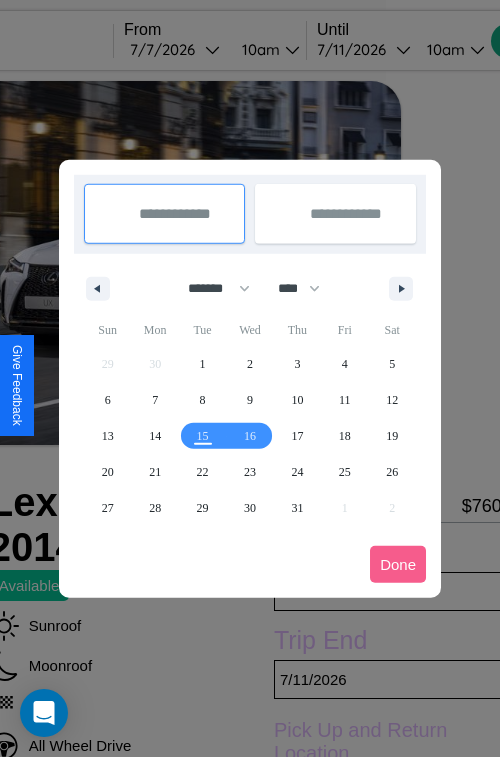 click at bounding box center (250, 378) 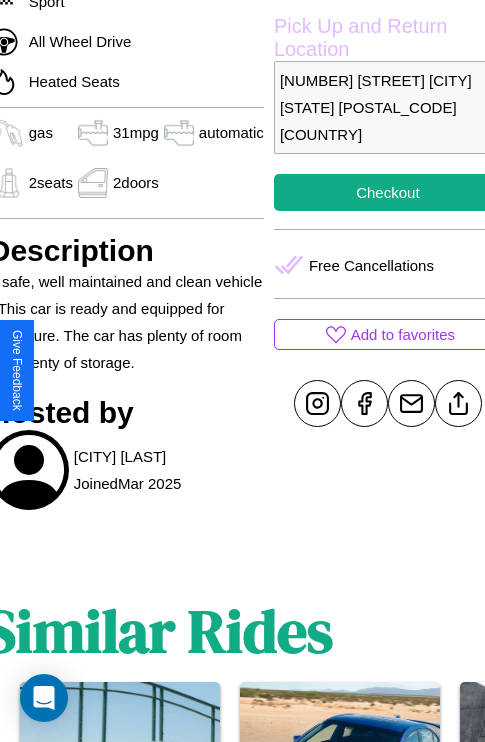 scroll, scrollTop: 710, scrollLeft: 84, axis: both 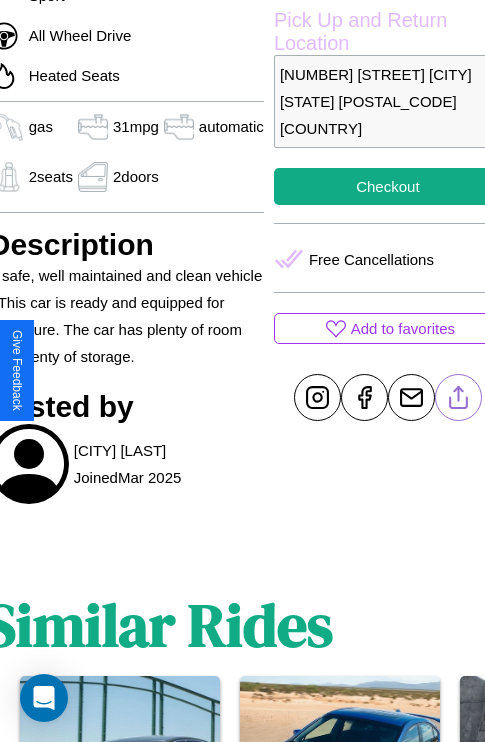 click 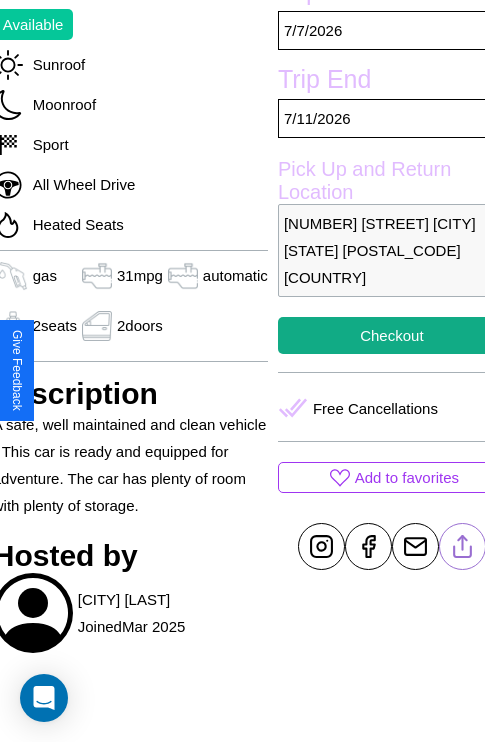 scroll, scrollTop: 499, scrollLeft: 84, axis: both 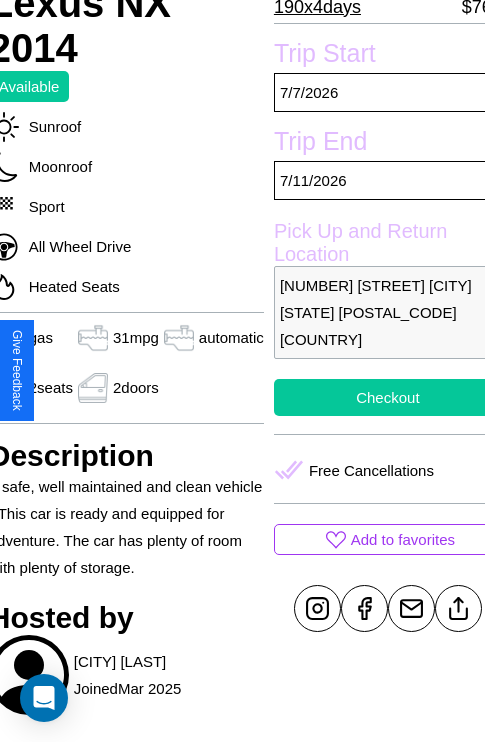 click on "Checkout" at bounding box center (388, 397) 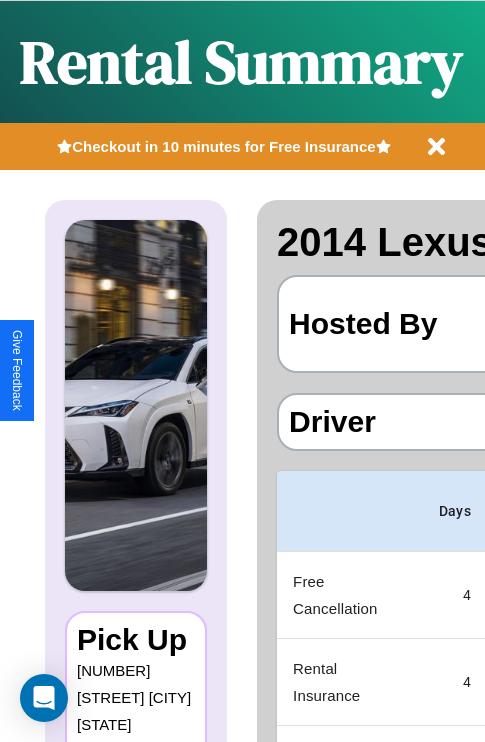 scroll, scrollTop: 0, scrollLeft: 378, axis: horizontal 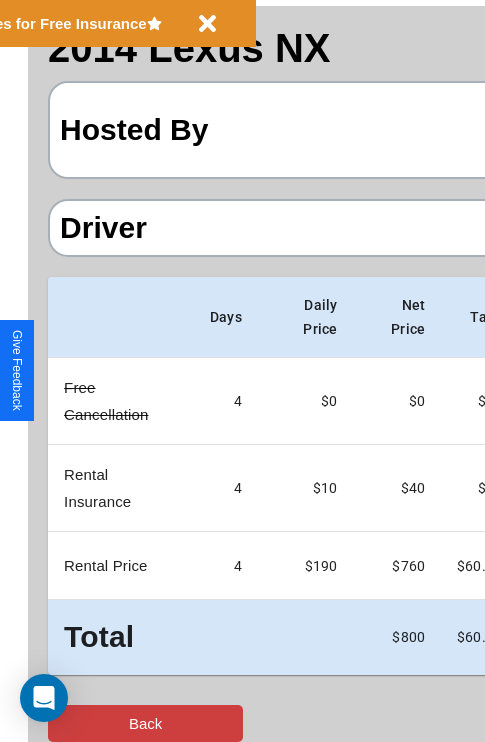 click on "Back" at bounding box center (145, 723) 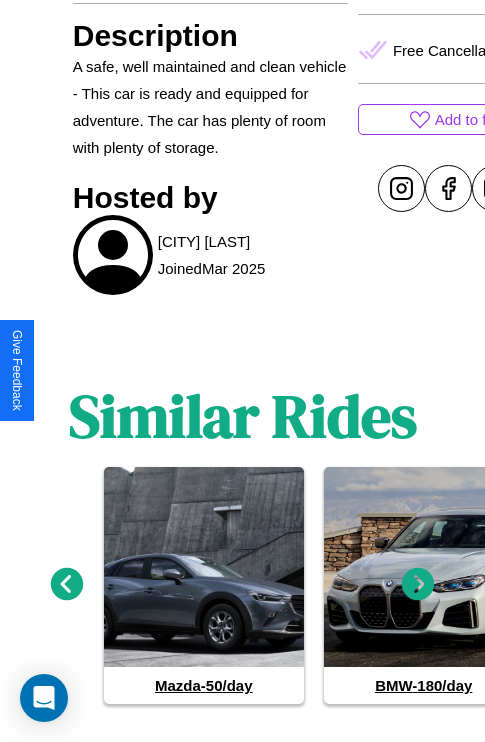 scroll, scrollTop: 948, scrollLeft: 0, axis: vertical 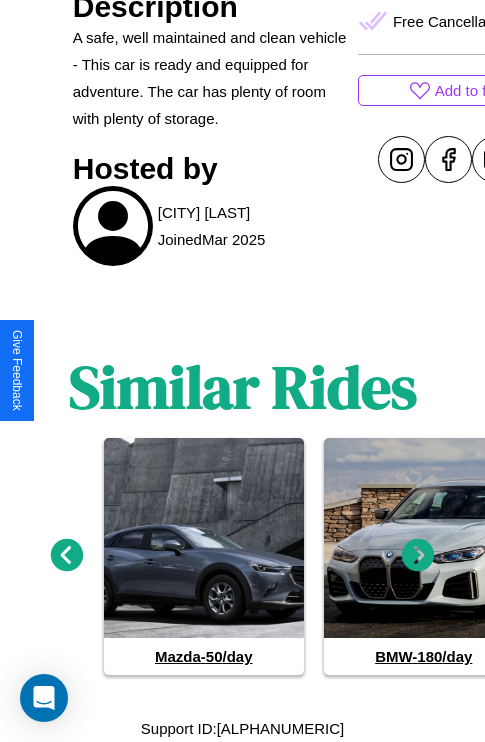 click 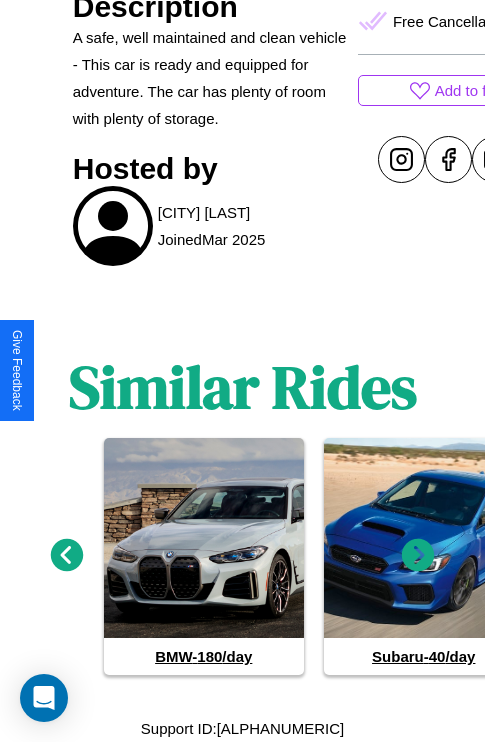 click 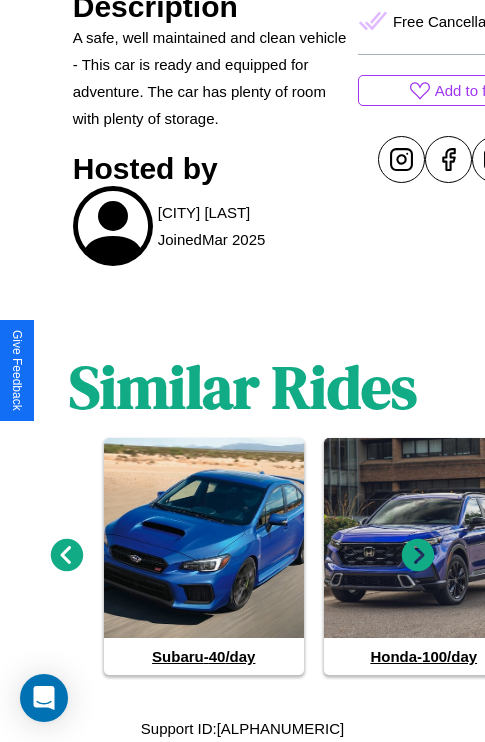 click 